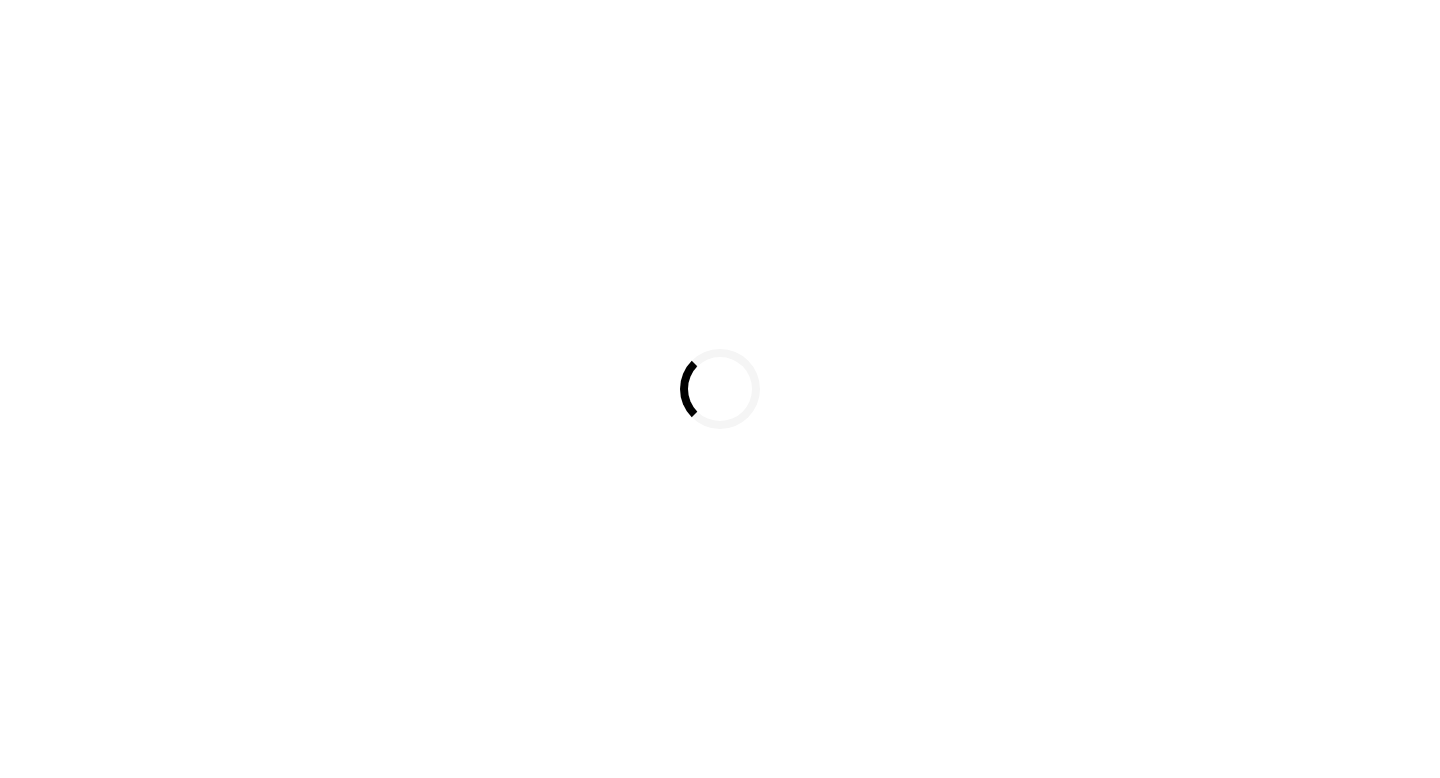 scroll, scrollTop: 0, scrollLeft: 0, axis: both 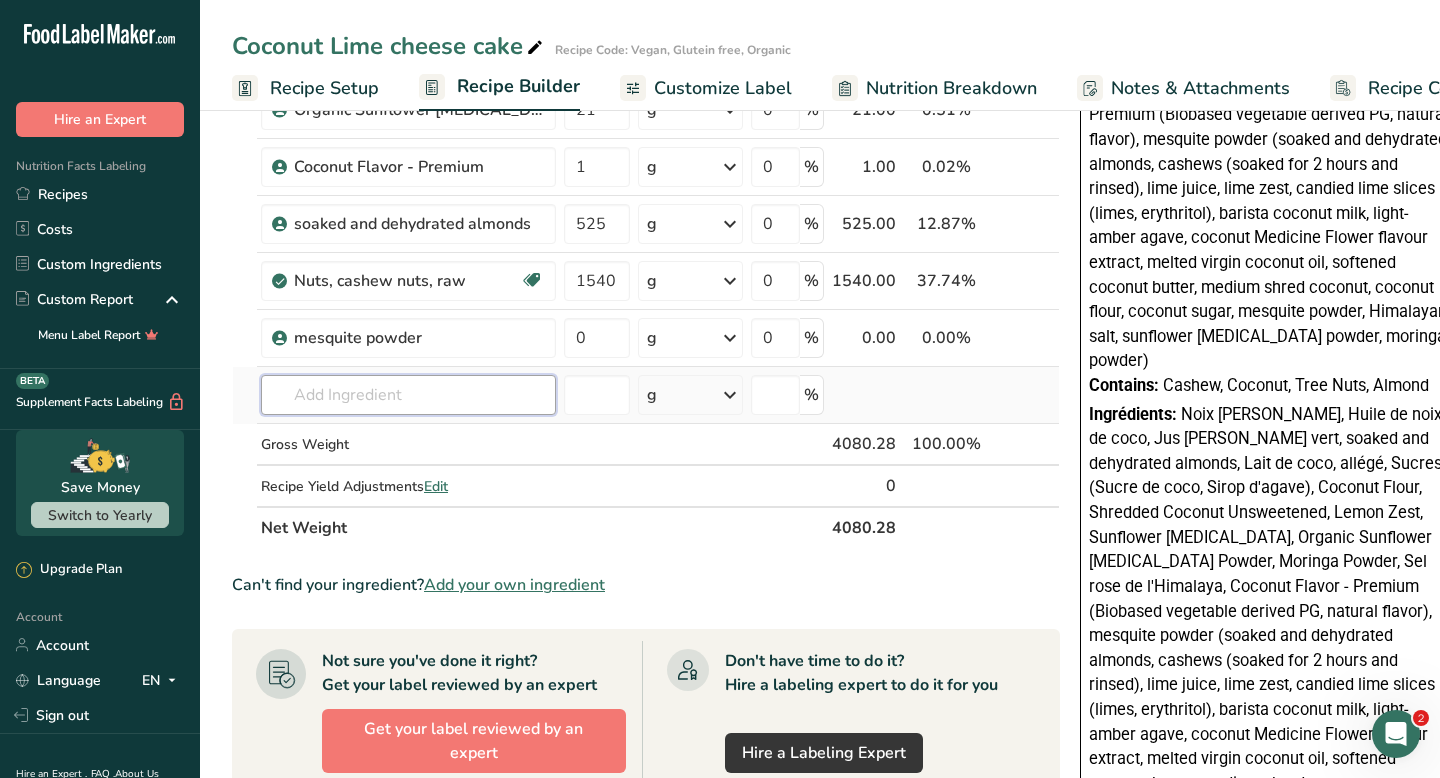 click at bounding box center (408, 395) 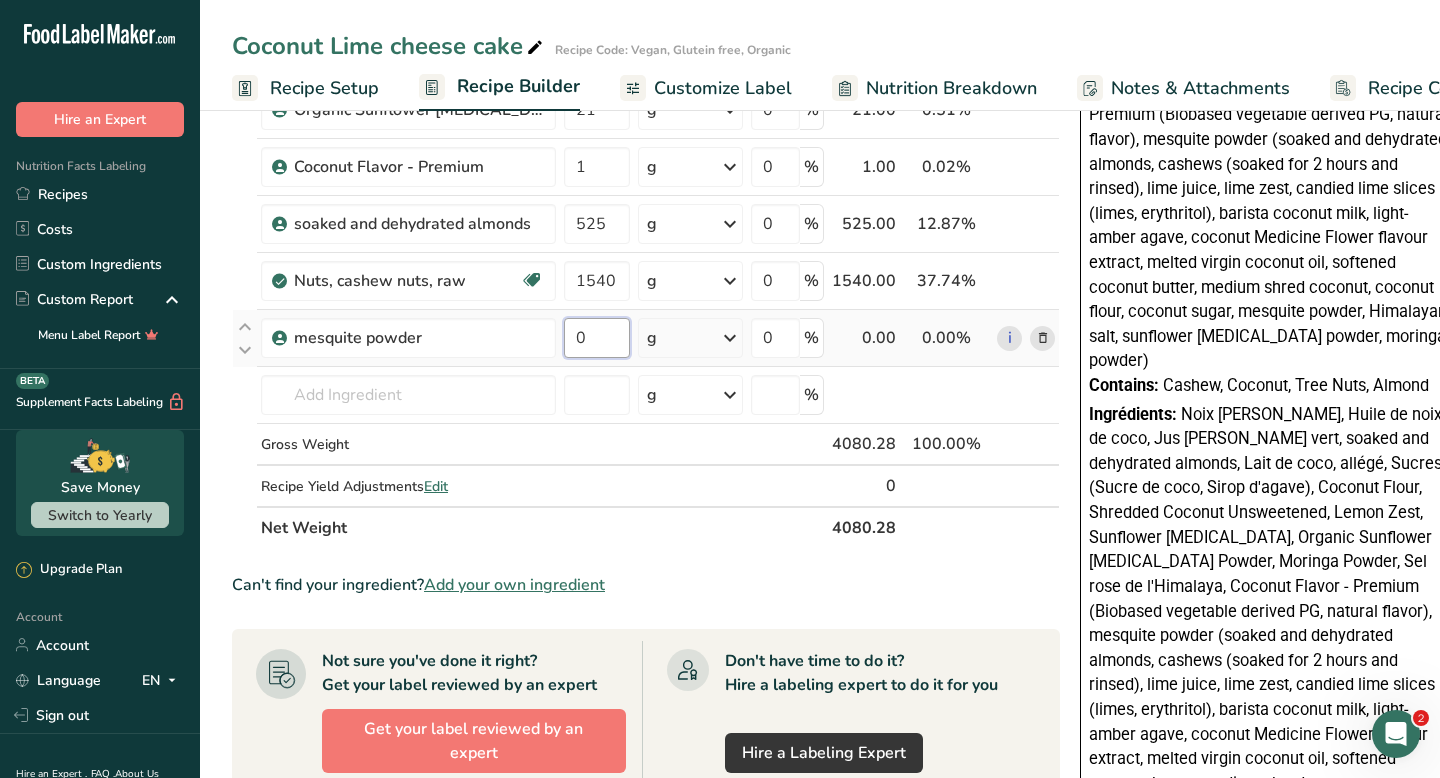 click on "0" at bounding box center [597, 338] 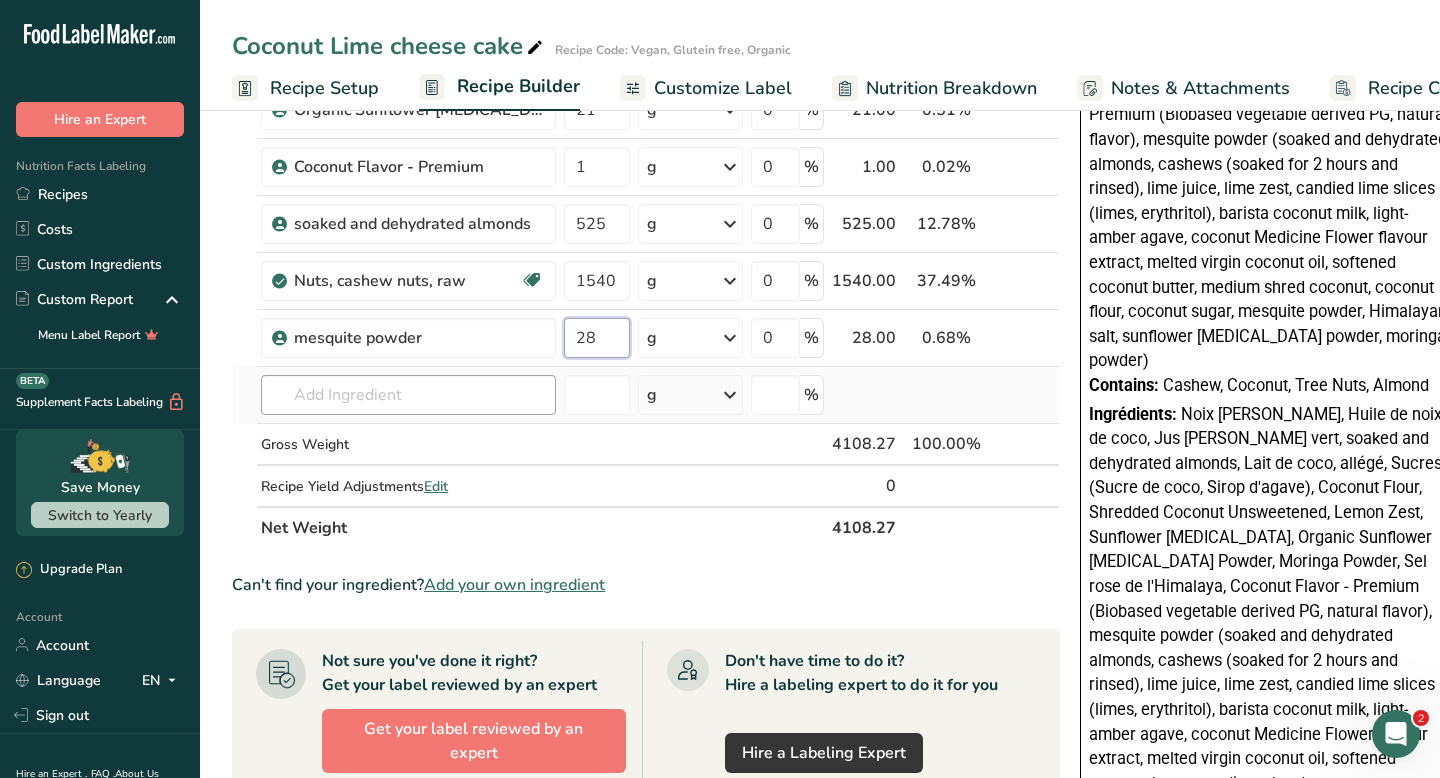 type on "28" 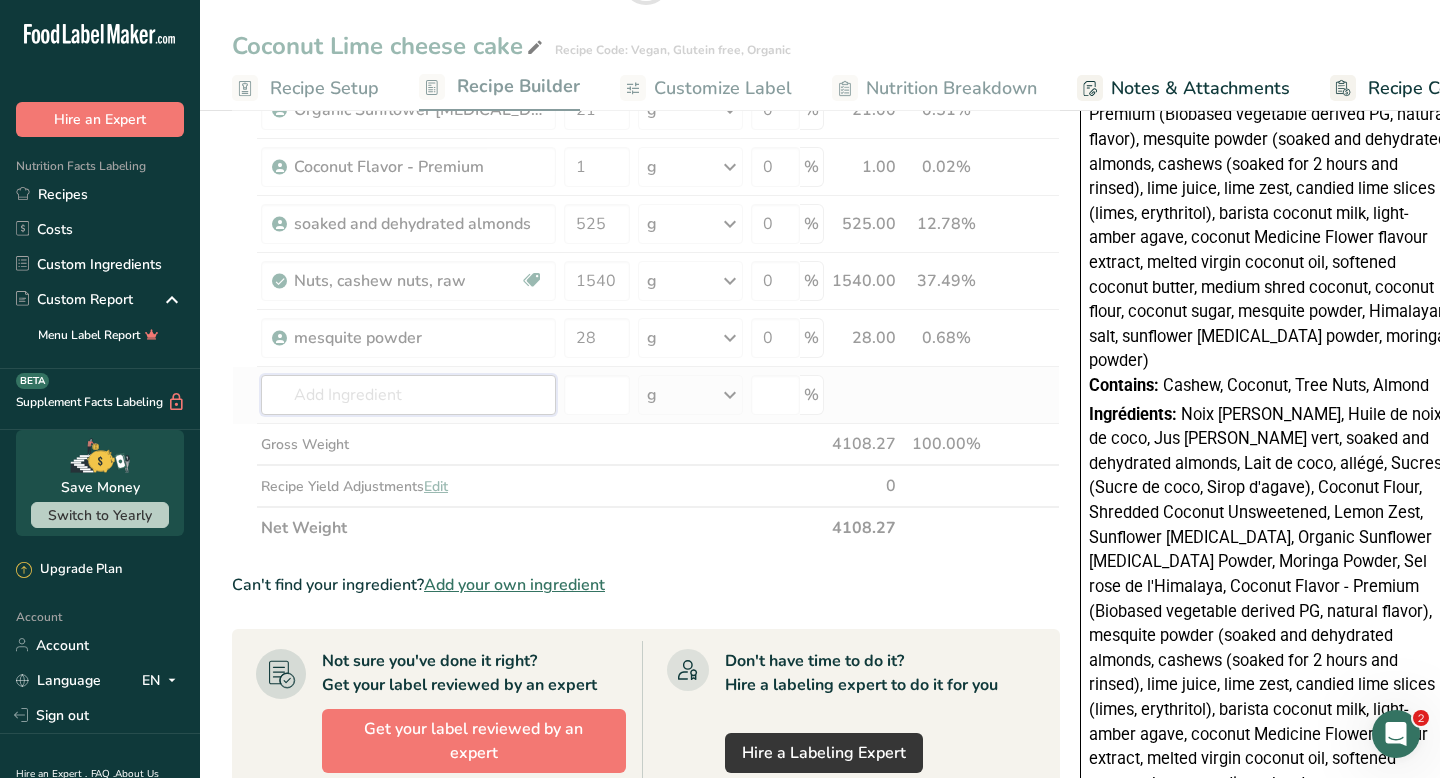 click on "Ingredient *
Amount *
Unit *
Waste *   .a-a{fill:#347362;}.b-a{fill:#fff;}          Grams
Percentage
Lime juice, raw
Dairy free
Gluten free
Vegan
Vegetarian
Soy free
2.6
cup
Portions
1 cup
1 fl oz
1 lime yields
Weight Units
g
kg
mg
See more
Volume Units
l
Volume units require a density conversion. If you know your ingredient's density enter it below. Otherwise, click on "RIA" our AI Regulatory bot - she will be able to help you
lb/ft3
g/cm3
Confirm
mL
fl oz" at bounding box center (646, -20) 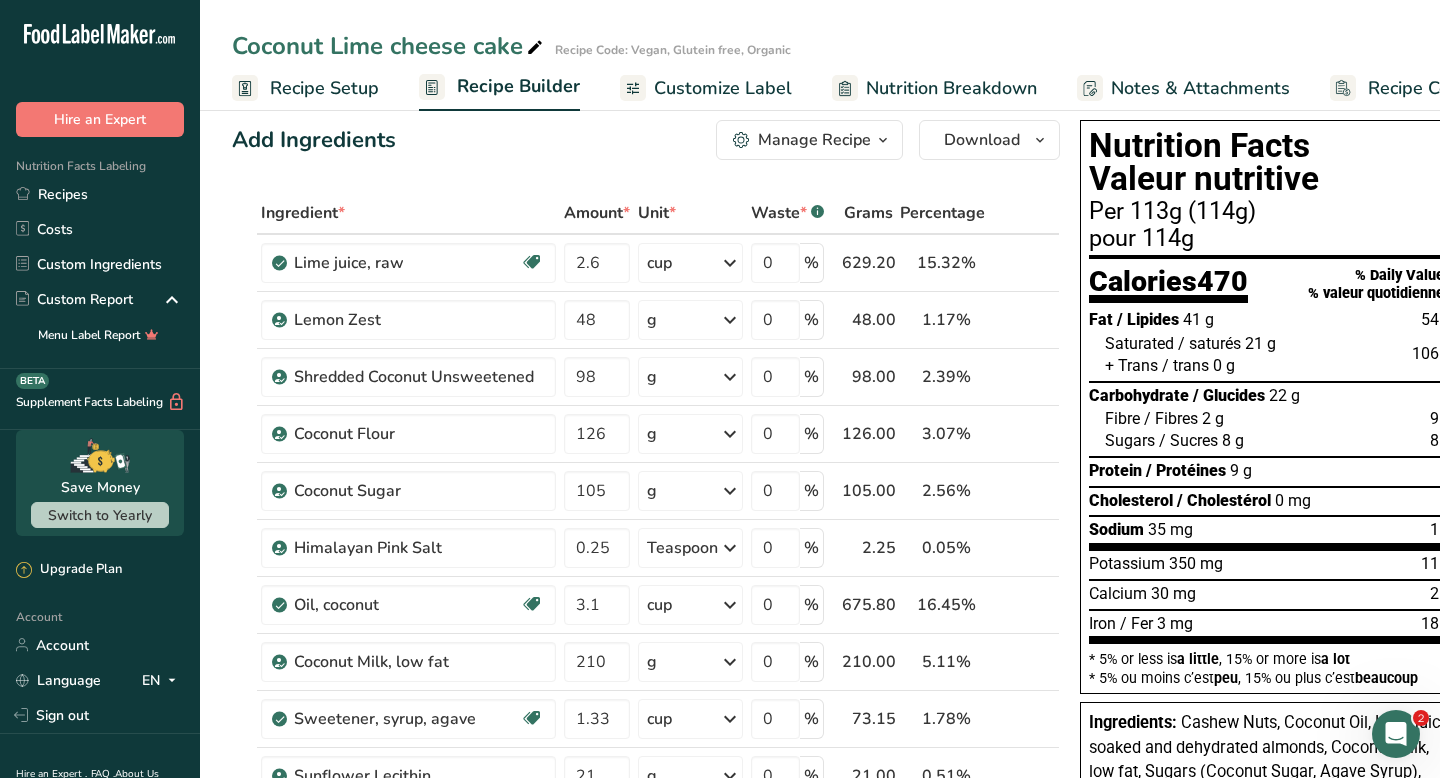 scroll, scrollTop: 0, scrollLeft: 0, axis: both 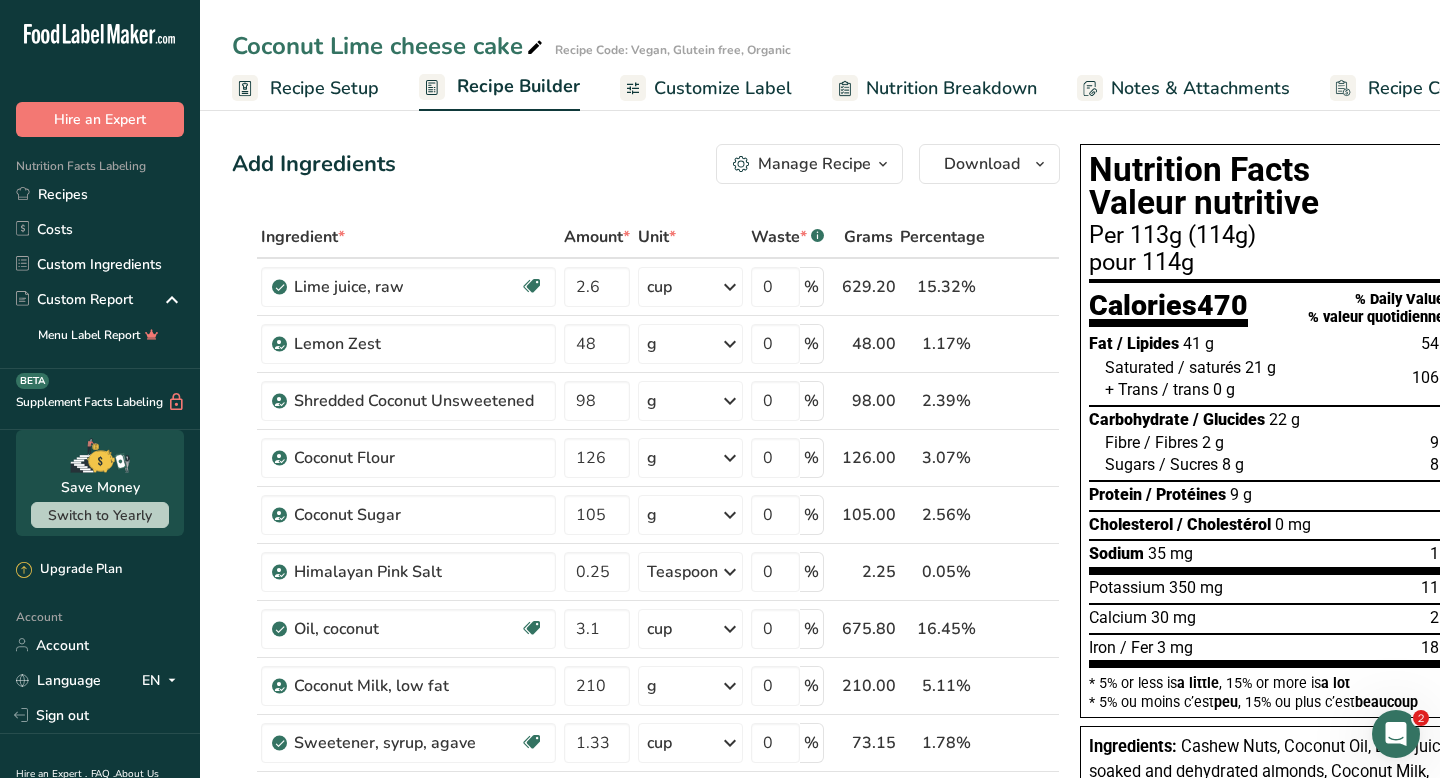 click on "Recipe Costing" at bounding box center [1429, 88] 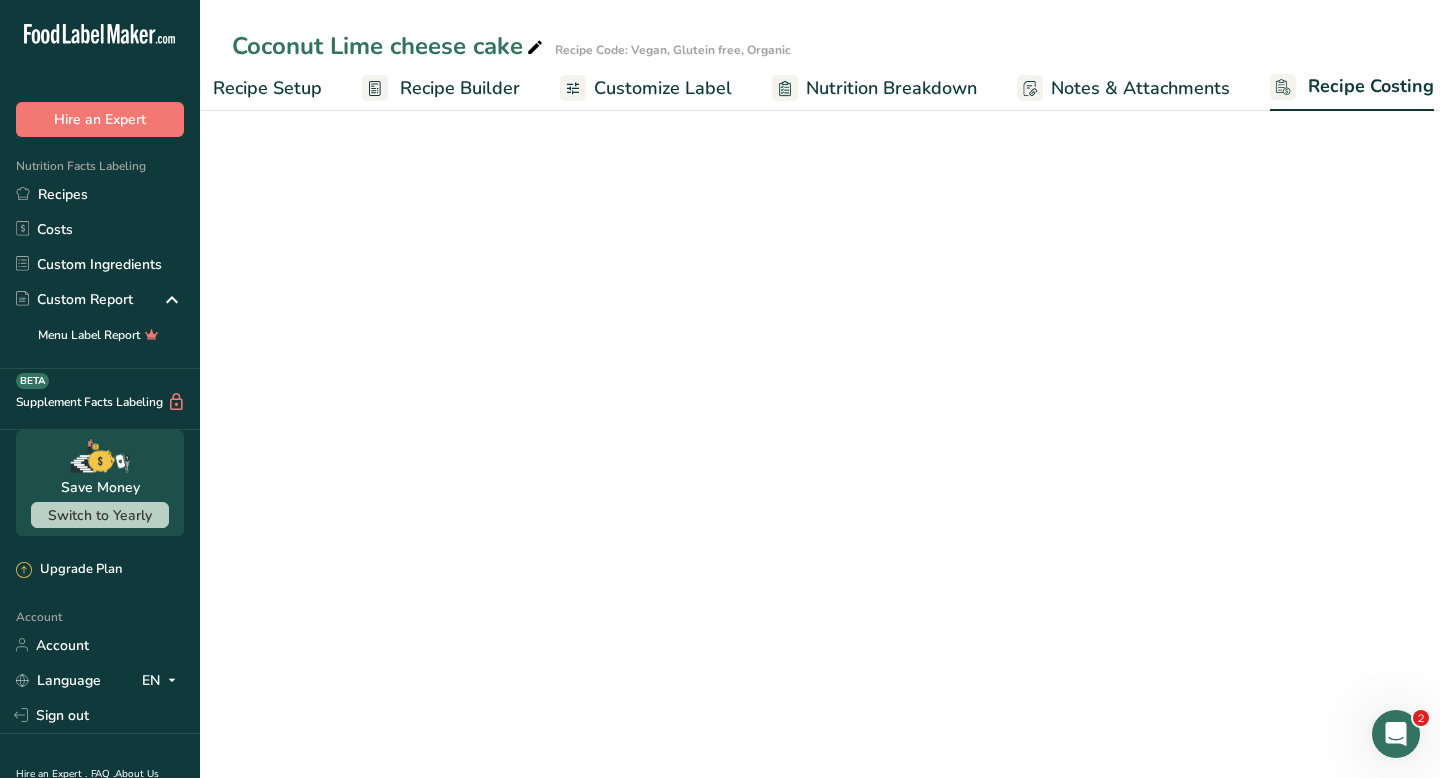 select on "12" 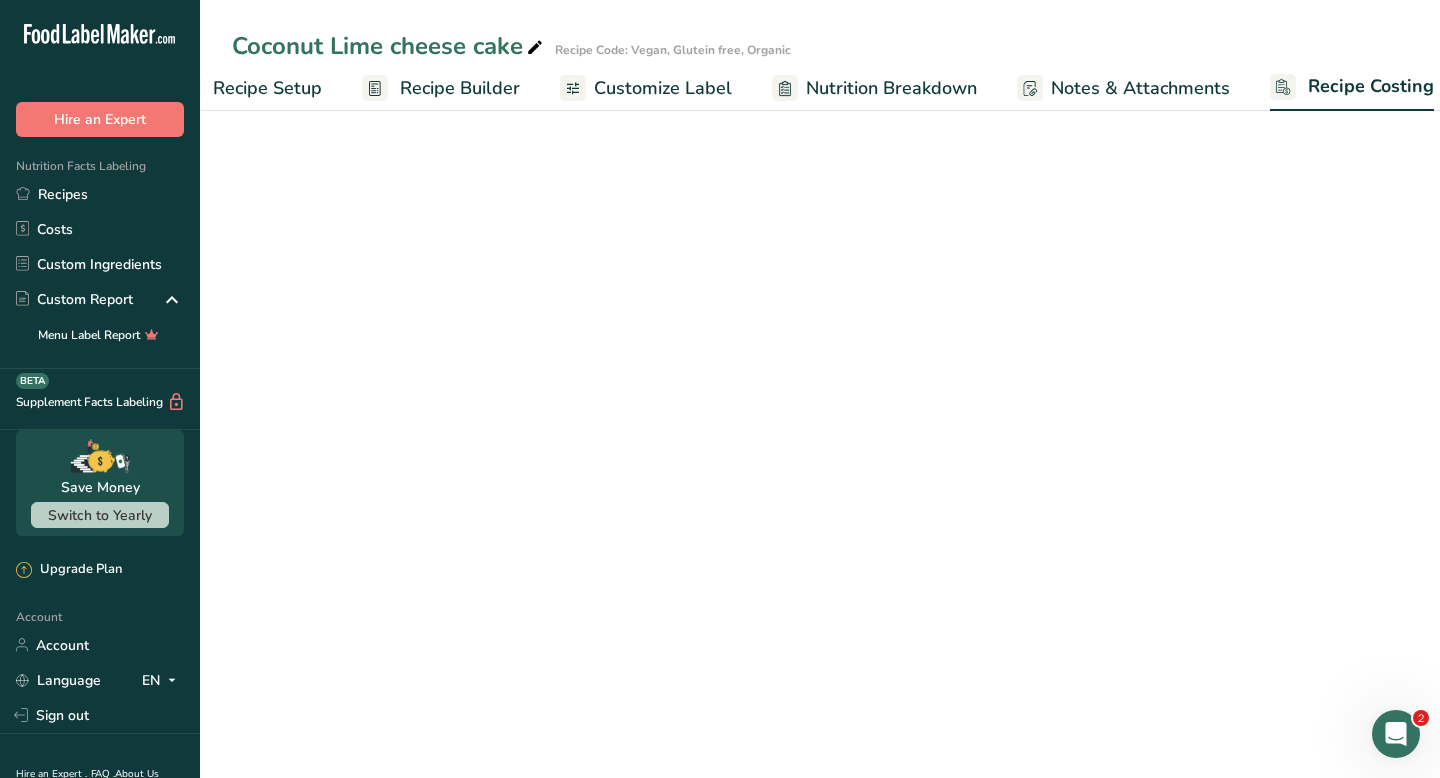 scroll, scrollTop: 0, scrollLeft: 81, axis: horizontal 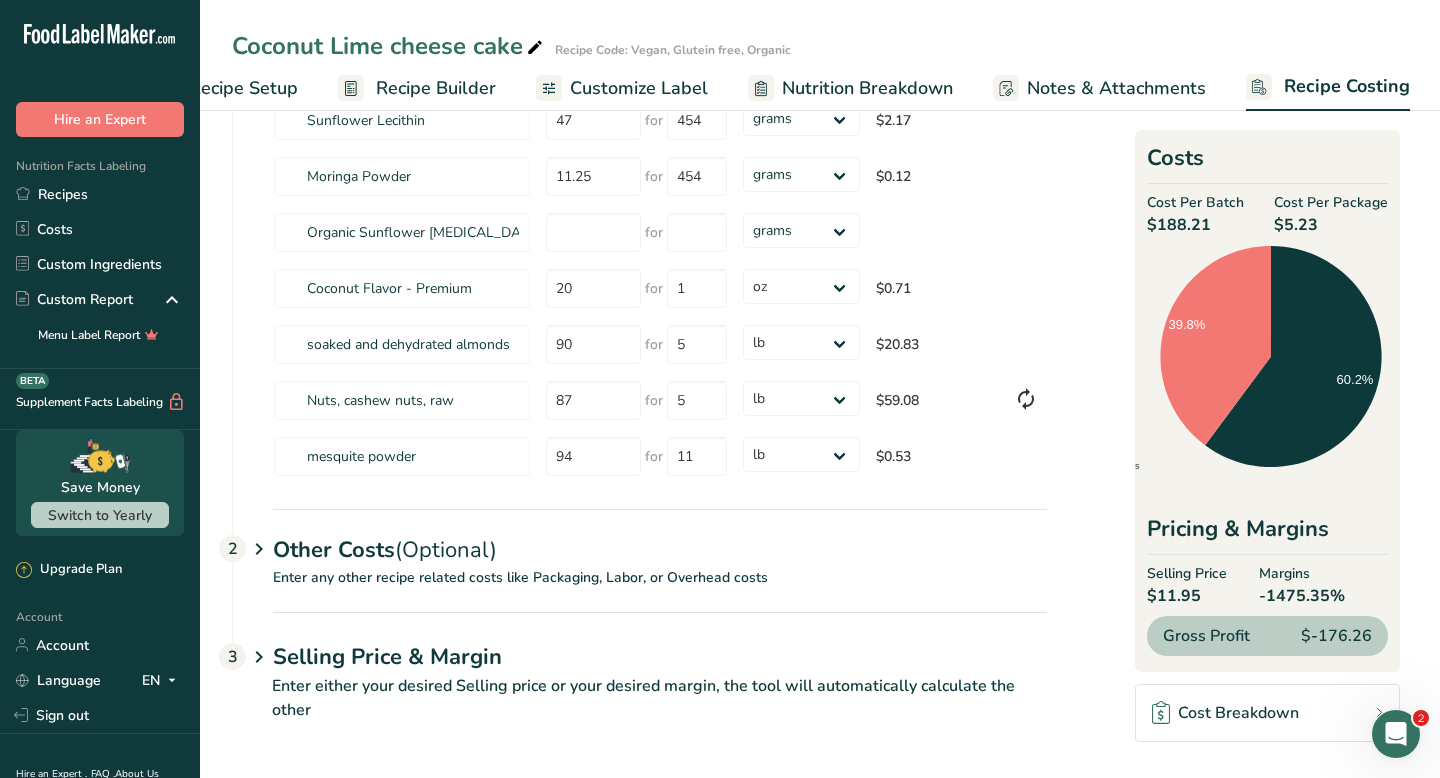 click on "Selling Price & Margin" at bounding box center (660, 657) 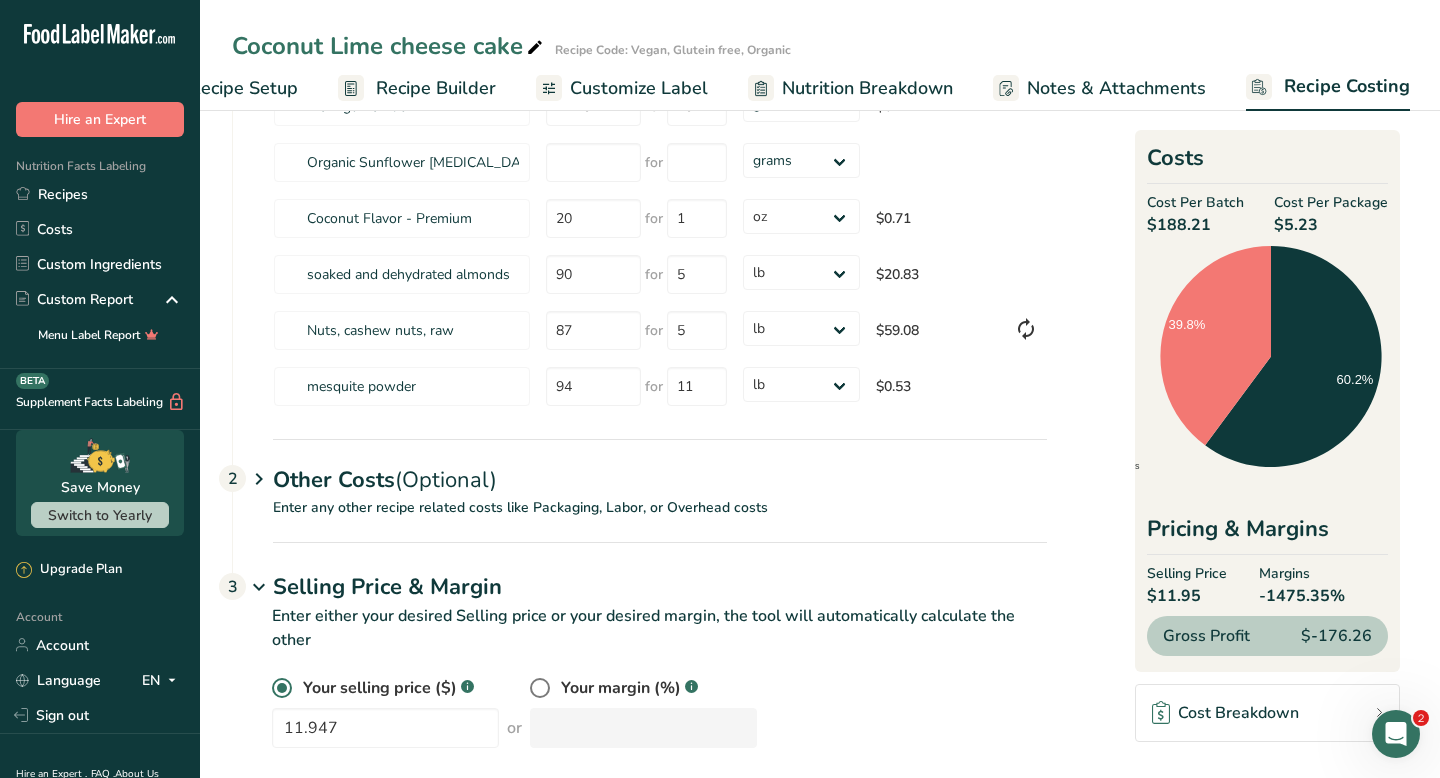 scroll, scrollTop: 804, scrollLeft: 0, axis: vertical 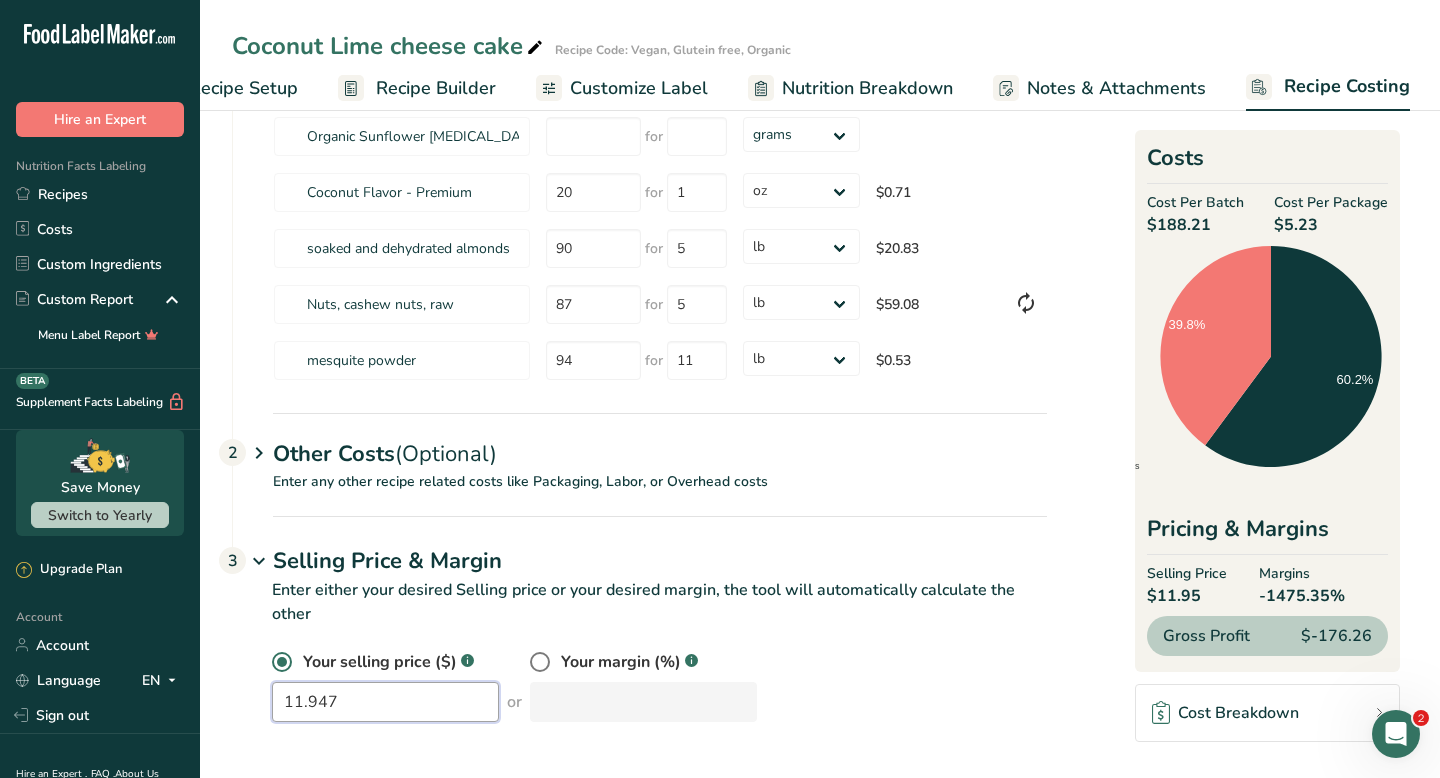 click on "11.947" at bounding box center [385, 702] 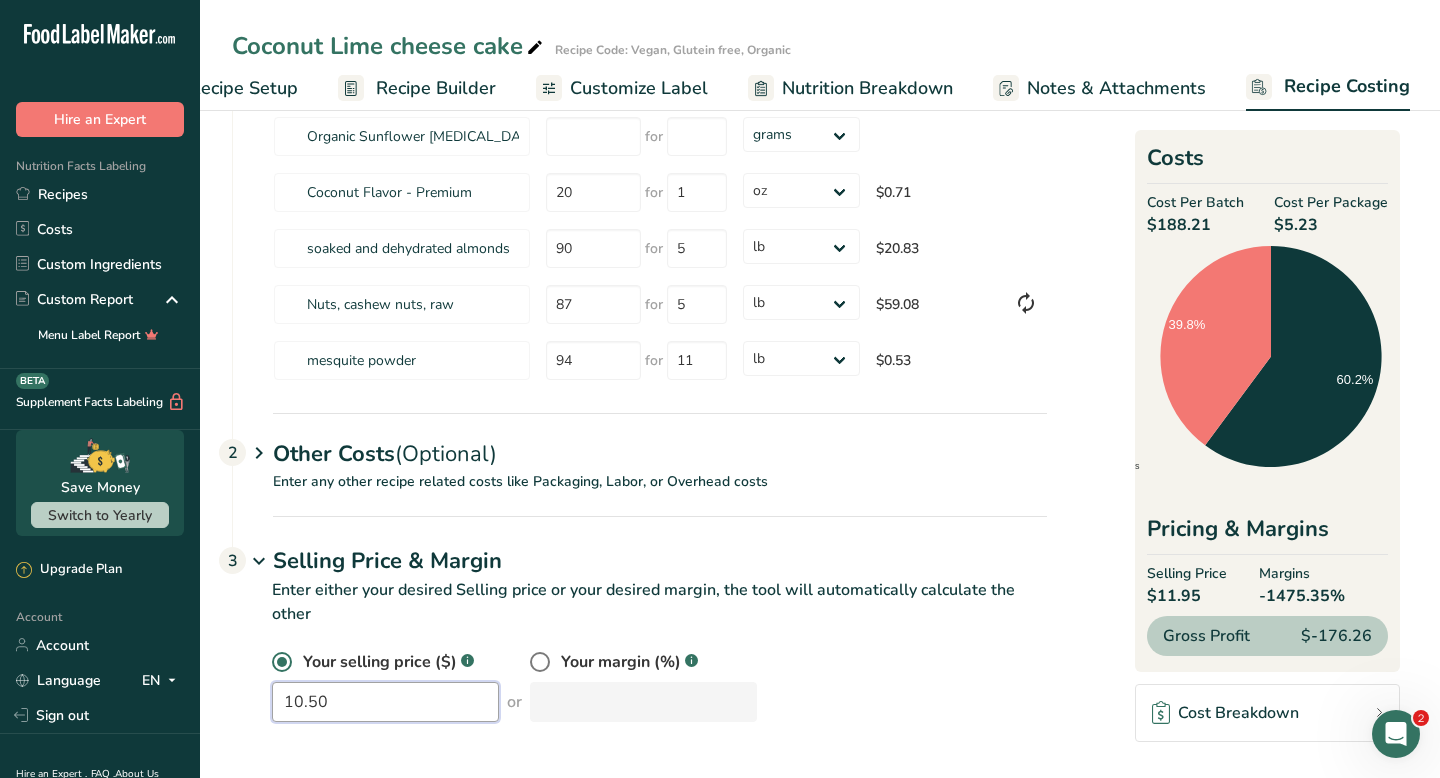 type on "10.50" 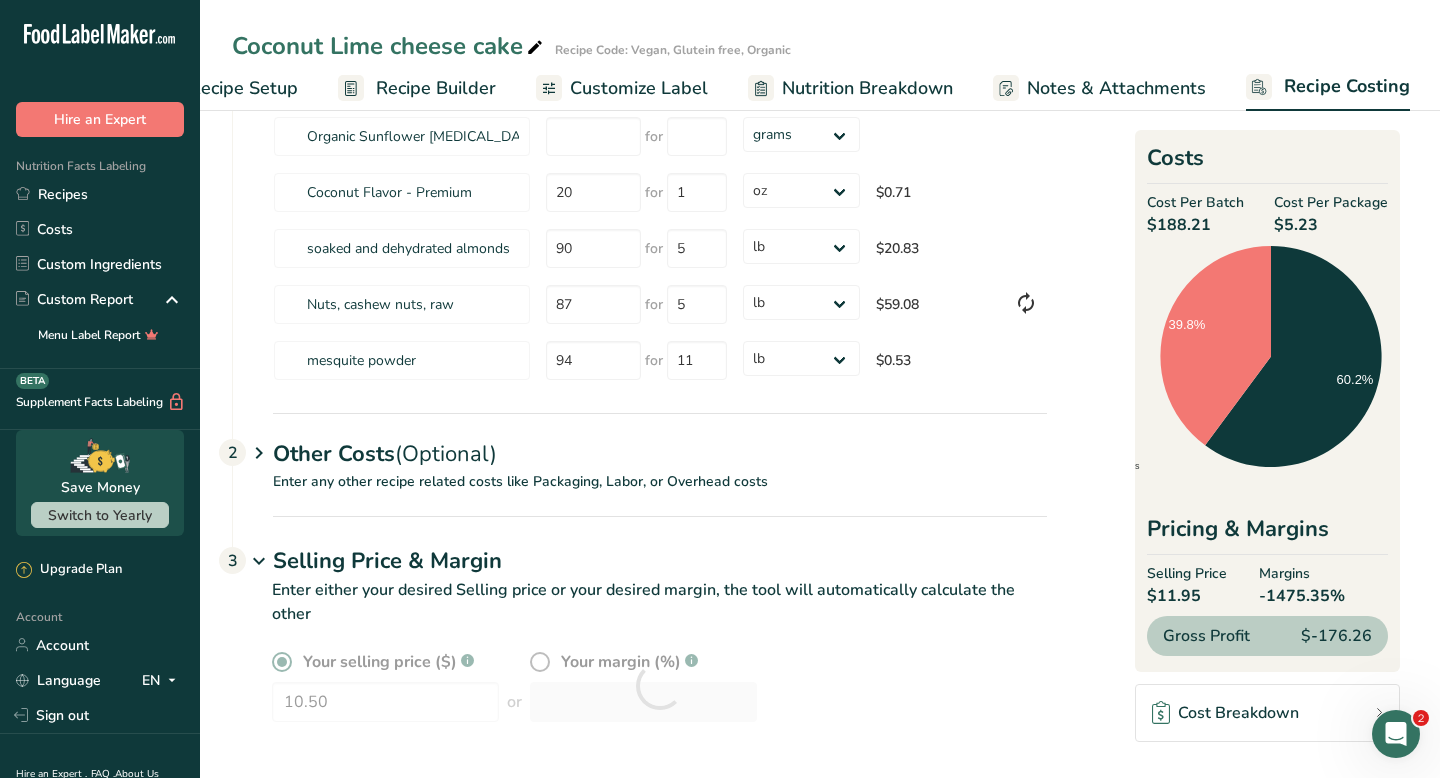 click on "Your selling price ($)
.a-a{fill:#347362;}.b-a{fill:#fff;}           10.50
or
Your margin (%)
.a-a{fill:#347362;}.b-a{fill:#fff;}" at bounding box center [659, 686] 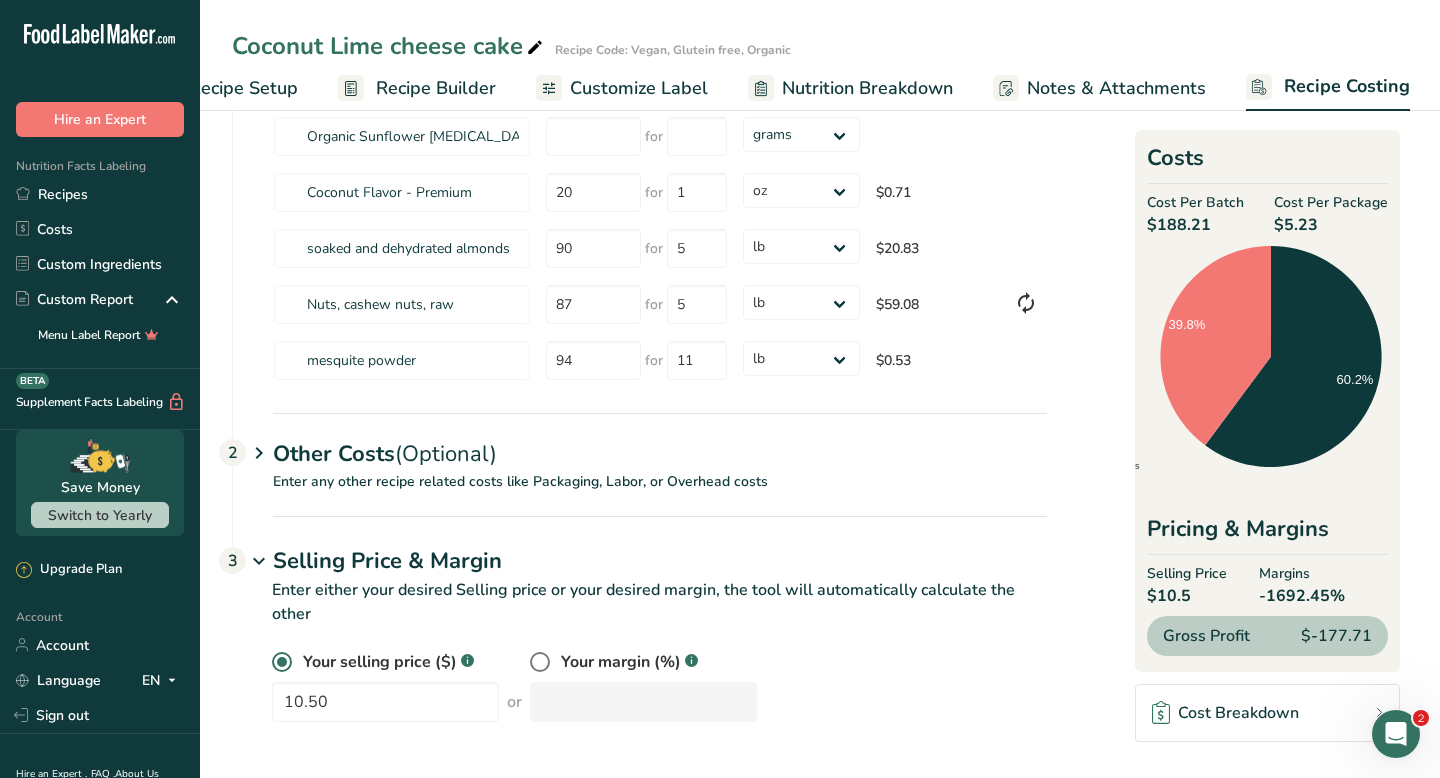 click on "Gross Profit
$-177.71" at bounding box center [1267, 636] 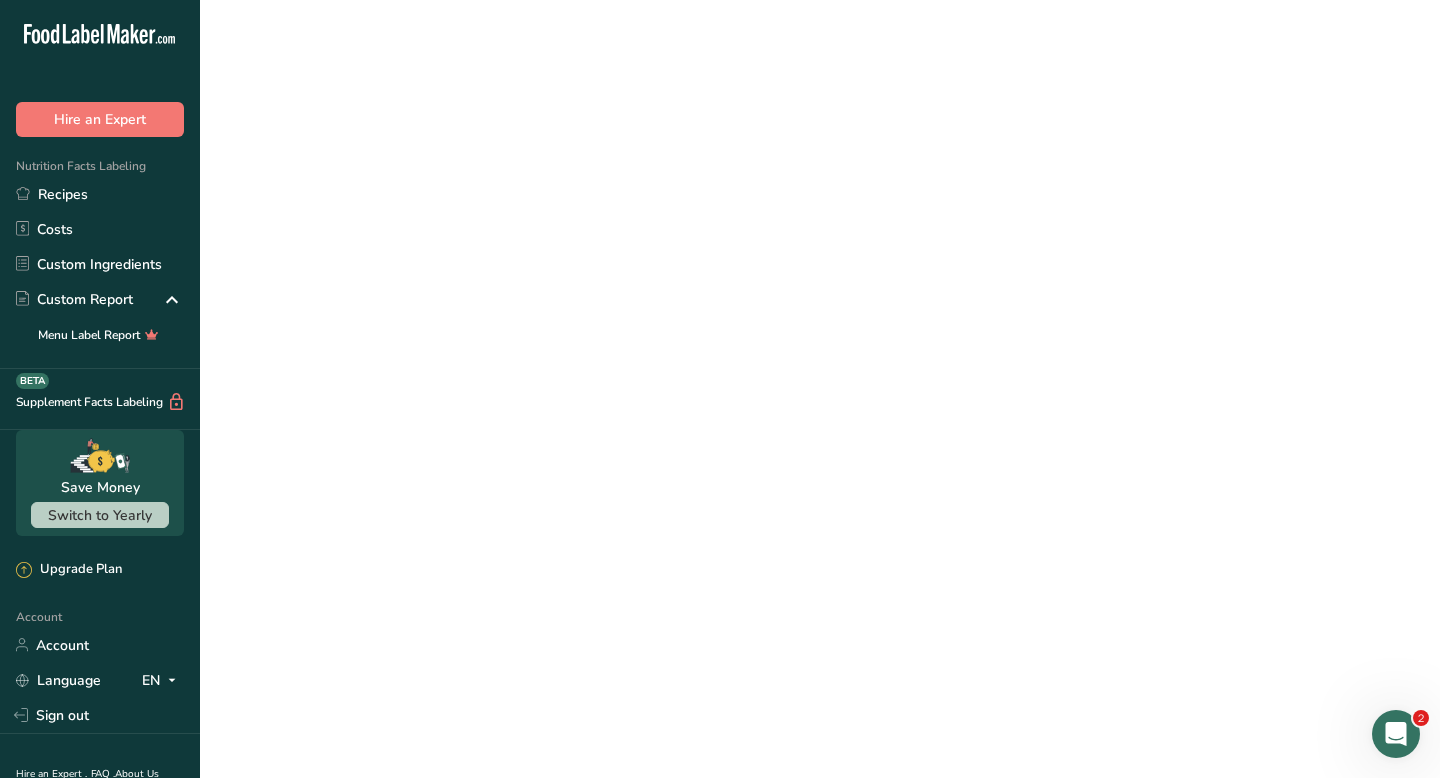 scroll, scrollTop: 0, scrollLeft: 0, axis: both 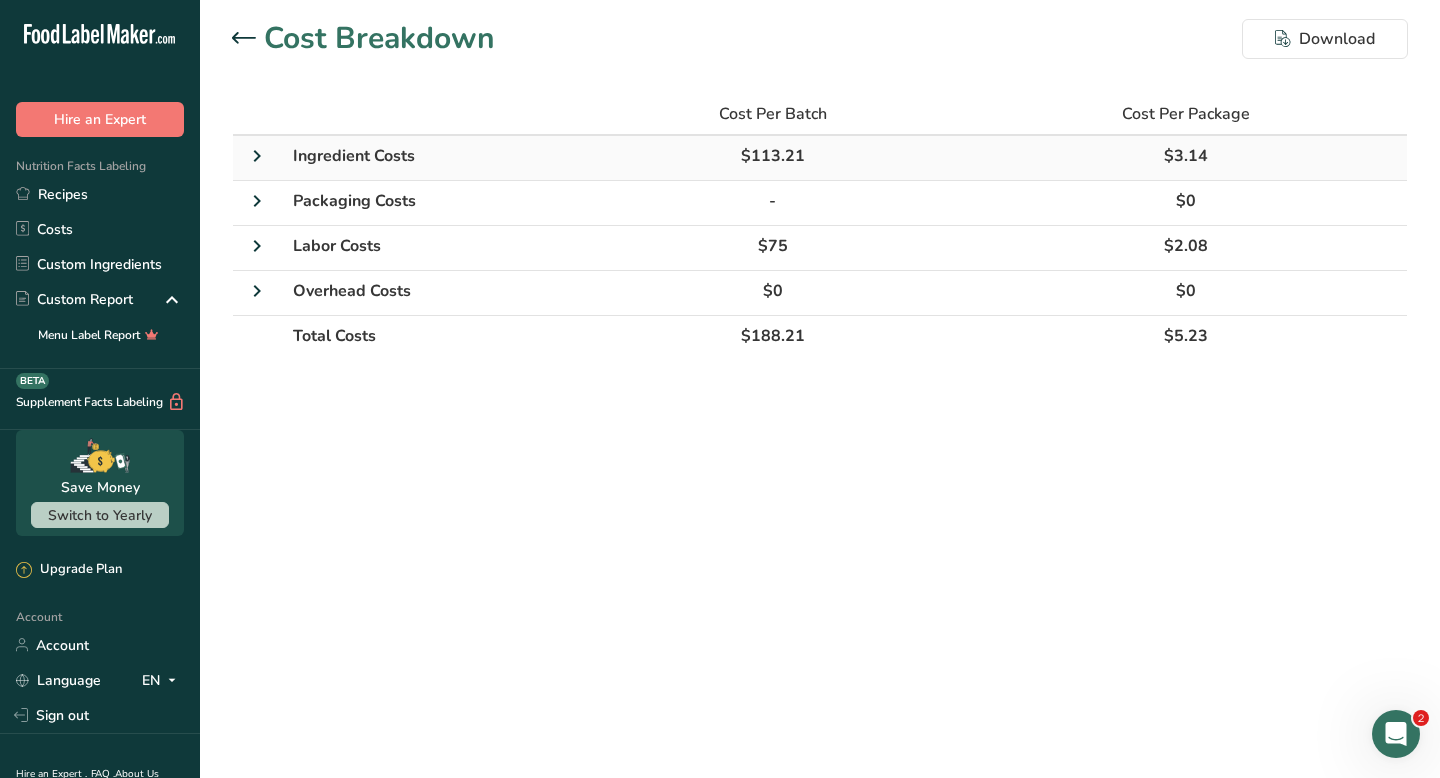 drag, startPoint x: 1176, startPoint y: 154, endPoint x: 1221, endPoint y: 153, distance: 45.01111 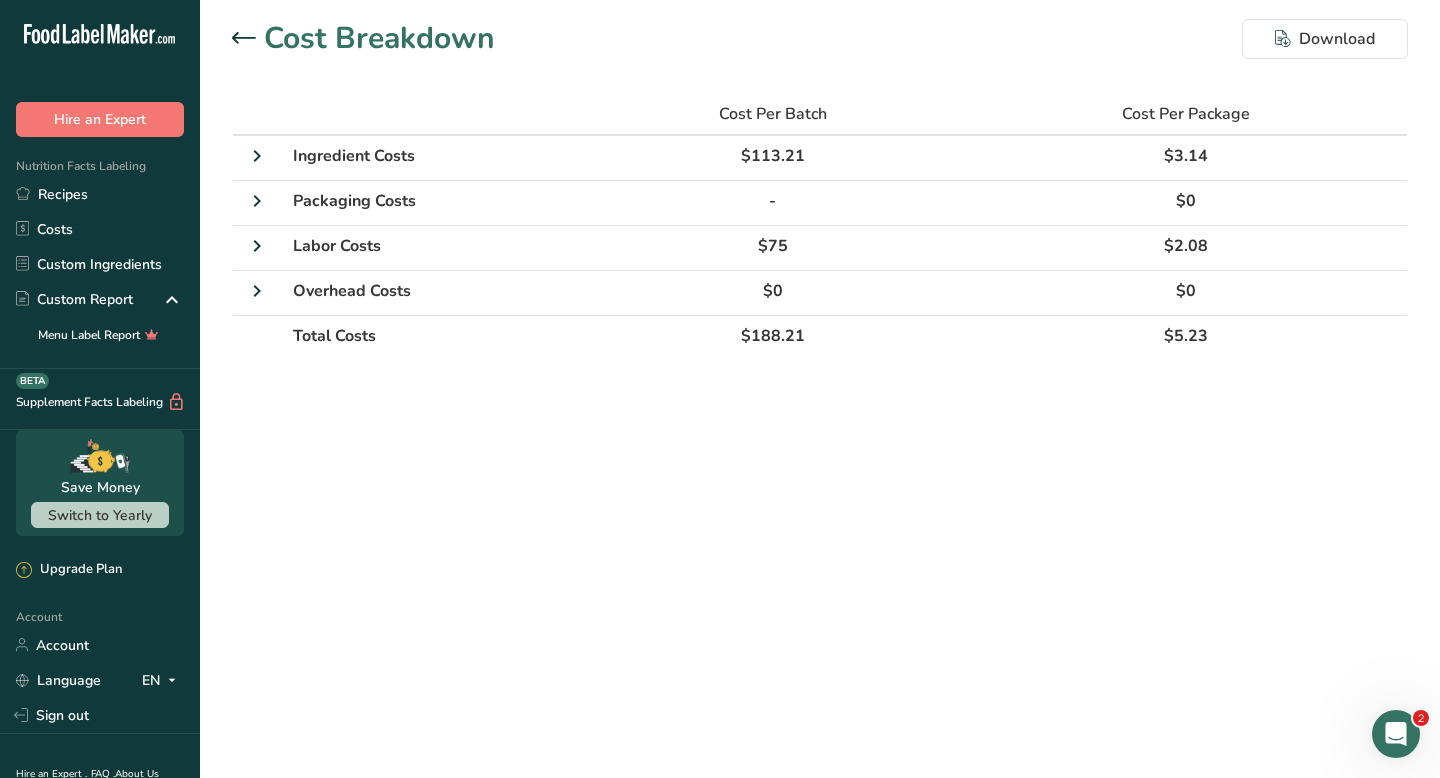 click 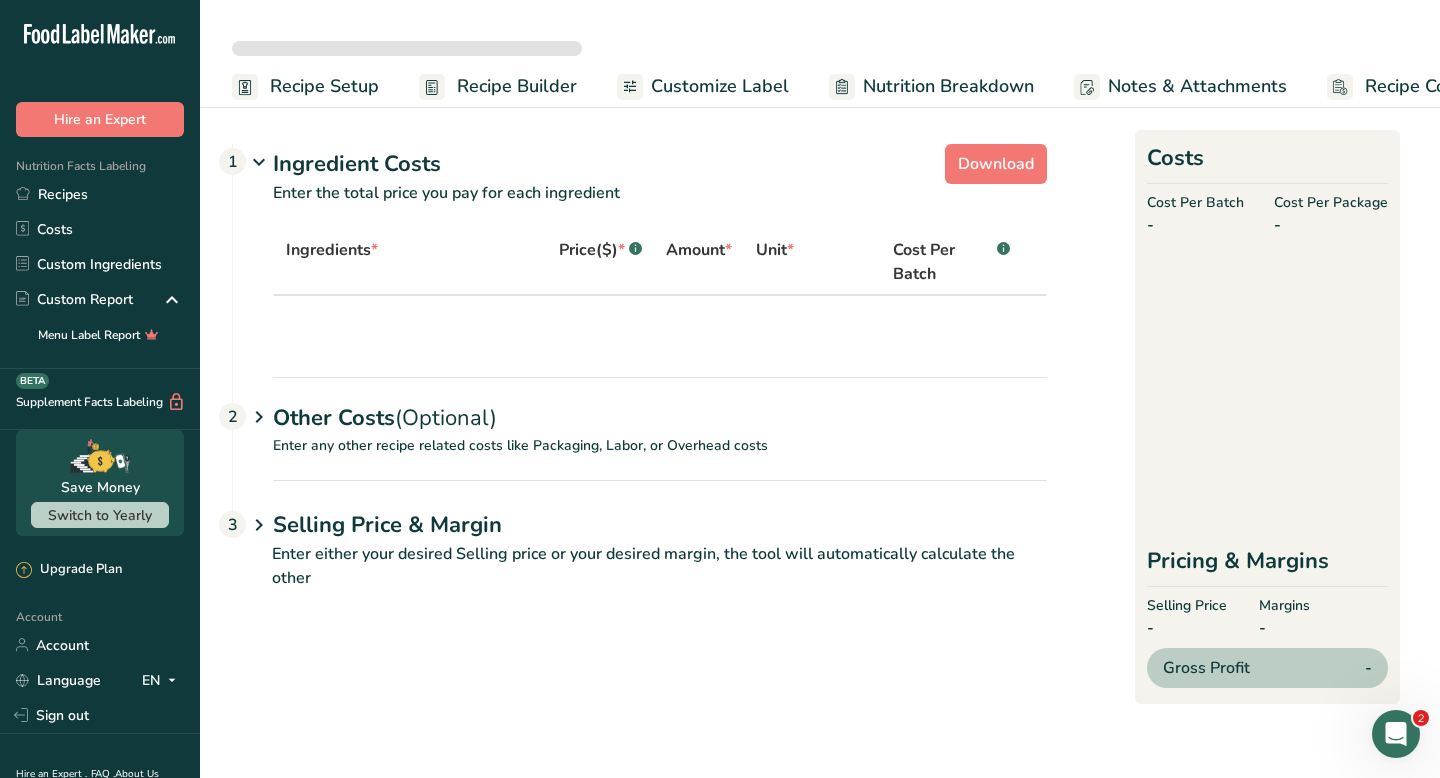 select on "12" 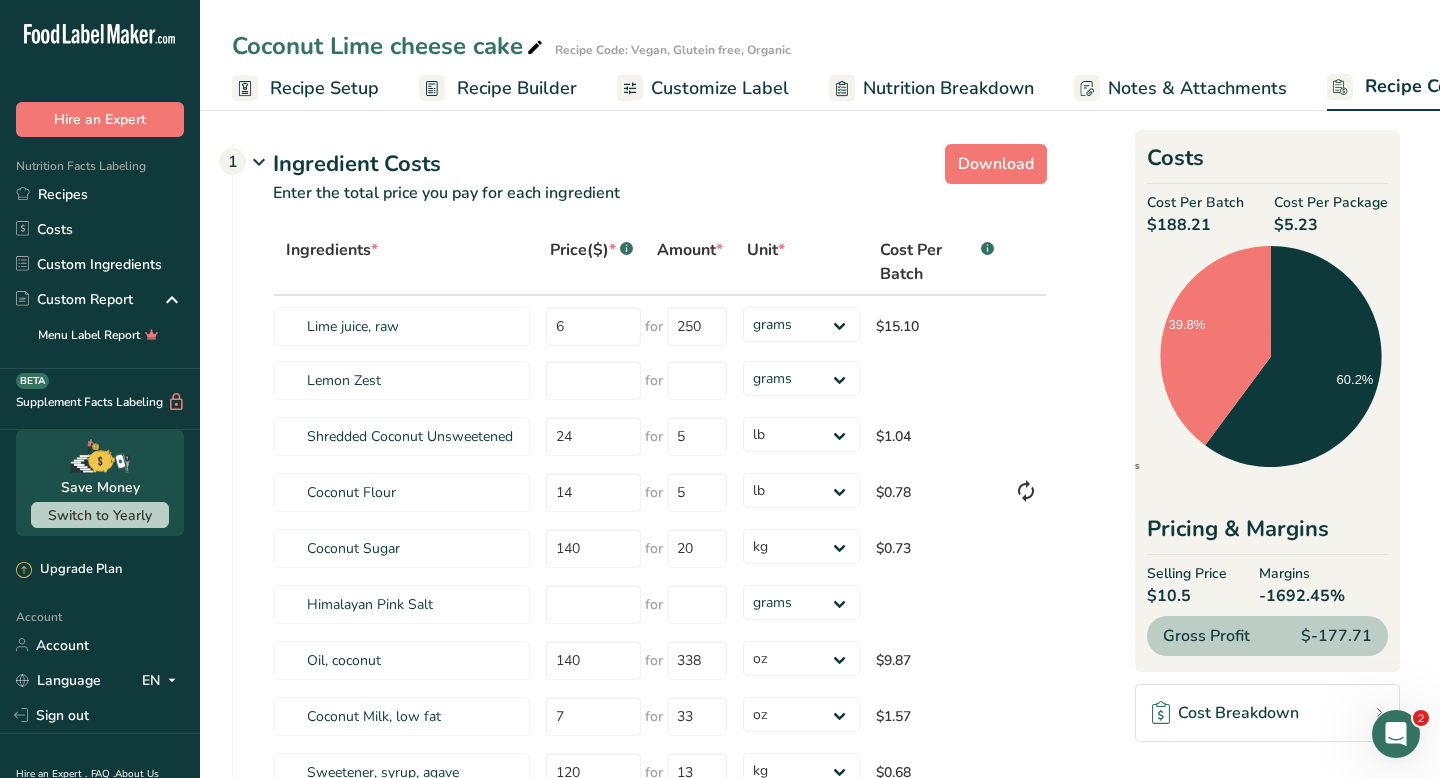 scroll, scrollTop: 1, scrollLeft: 0, axis: vertical 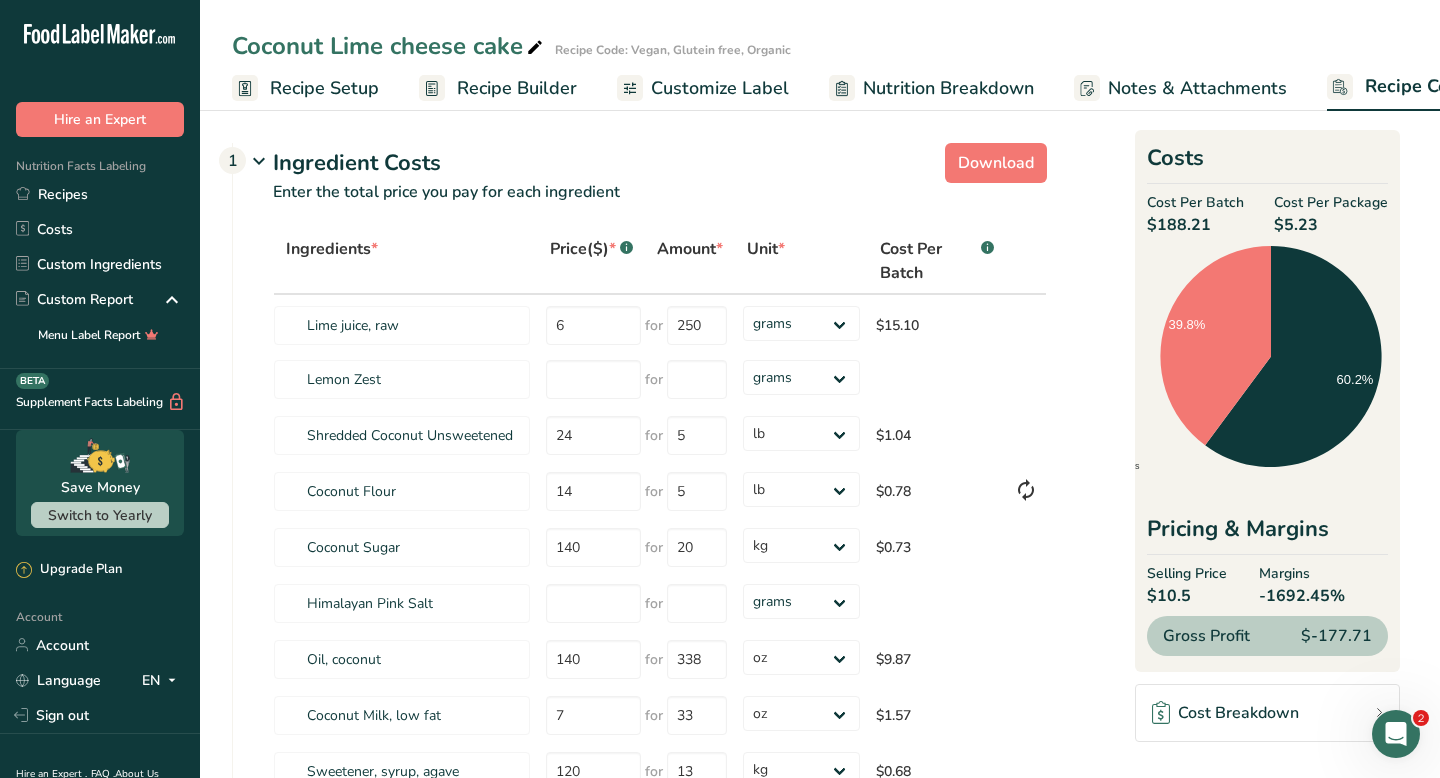 click on "Nutrition Breakdown" at bounding box center (931, 88) 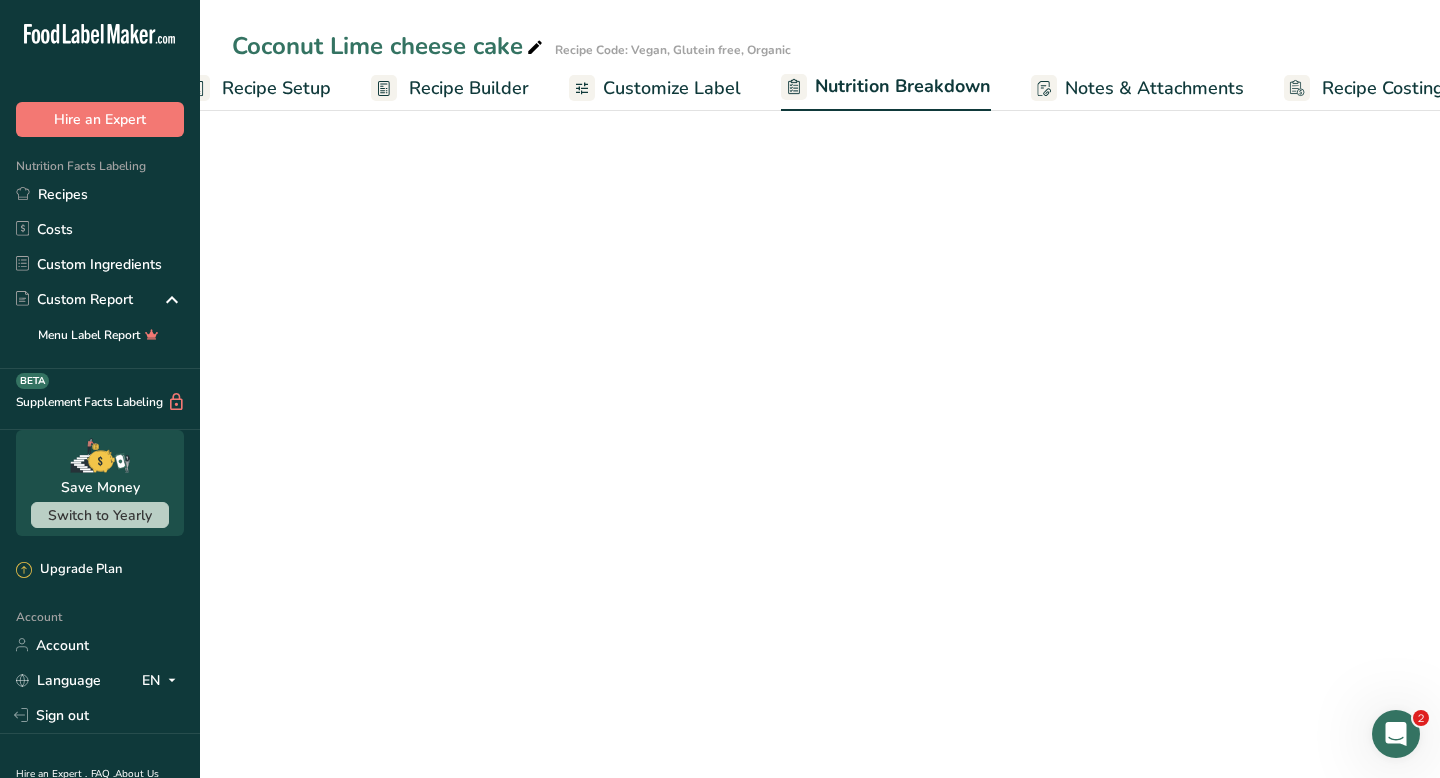 select on "Calories" 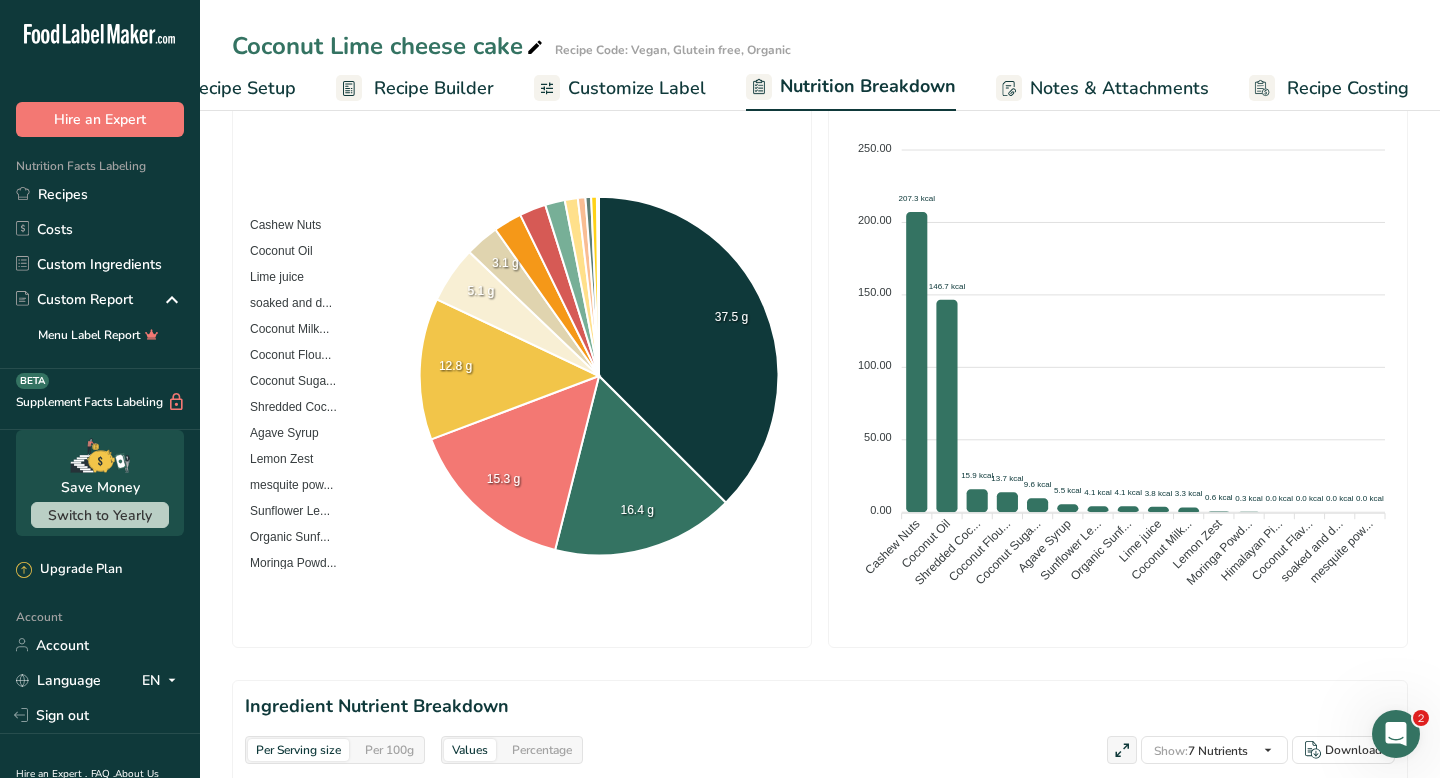 scroll, scrollTop: 394, scrollLeft: 0, axis: vertical 